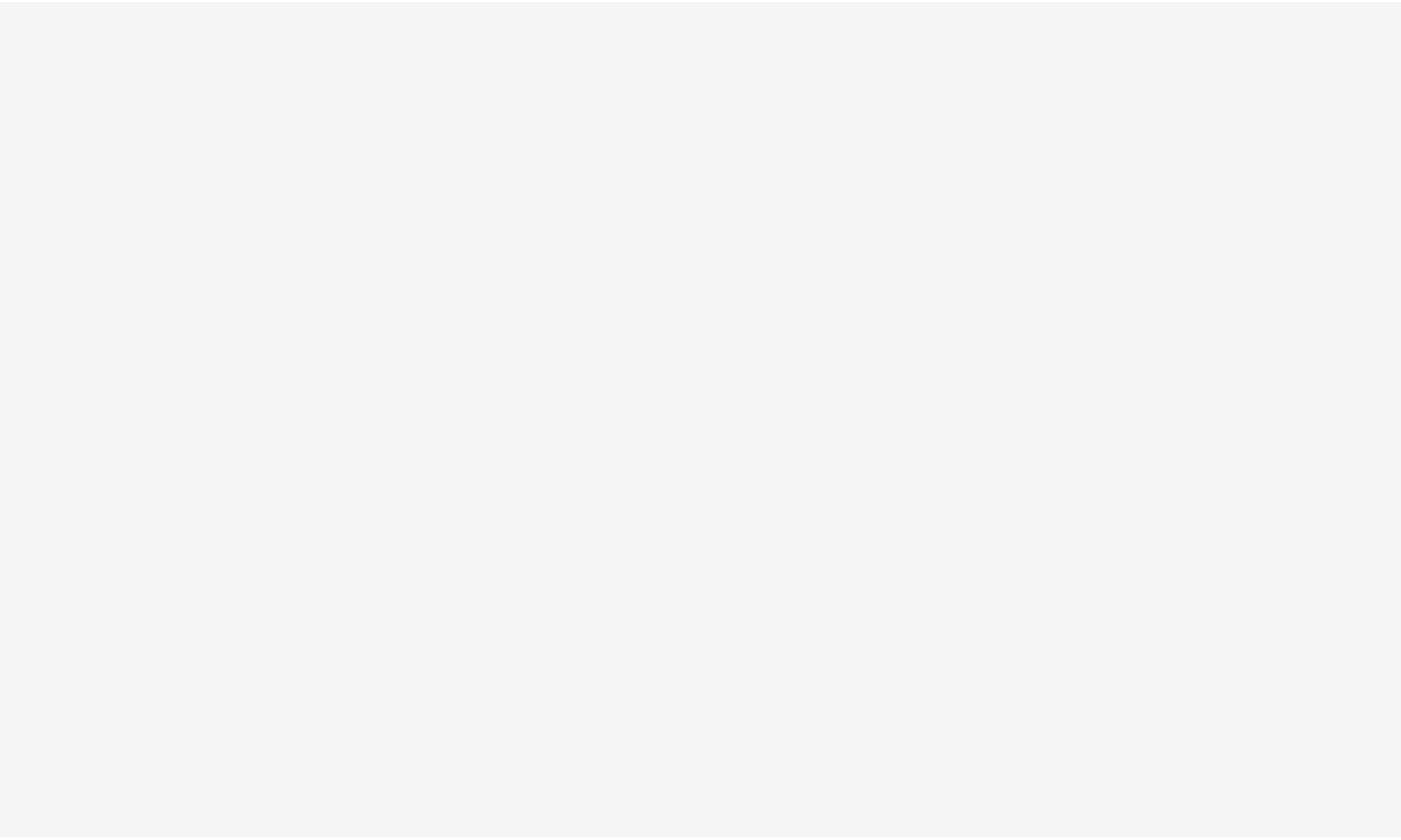 scroll, scrollTop: 0, scrollLeft: 0, axis: both 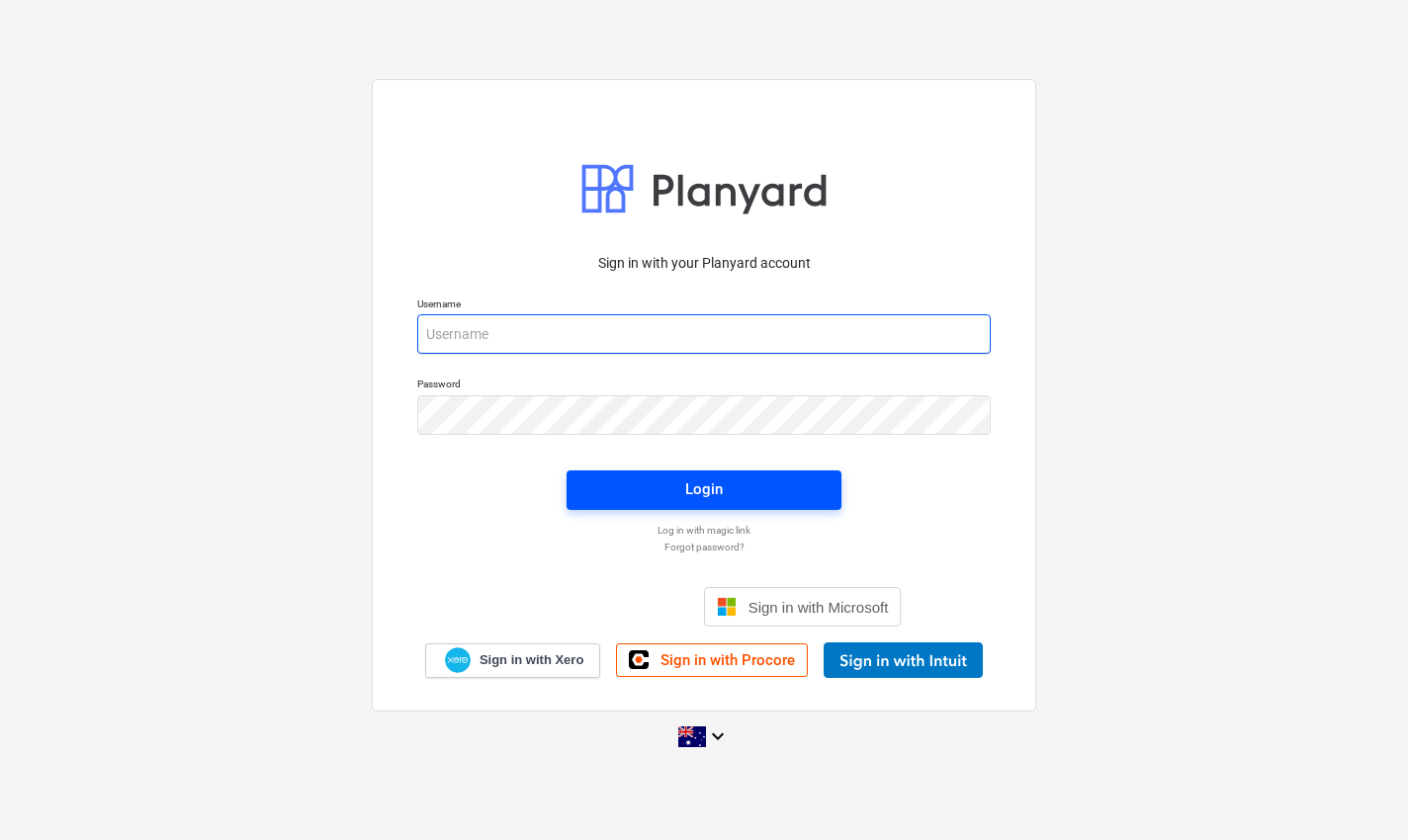 type on "[EMAIL_ADDRESS][DOMAIN_NAME]" 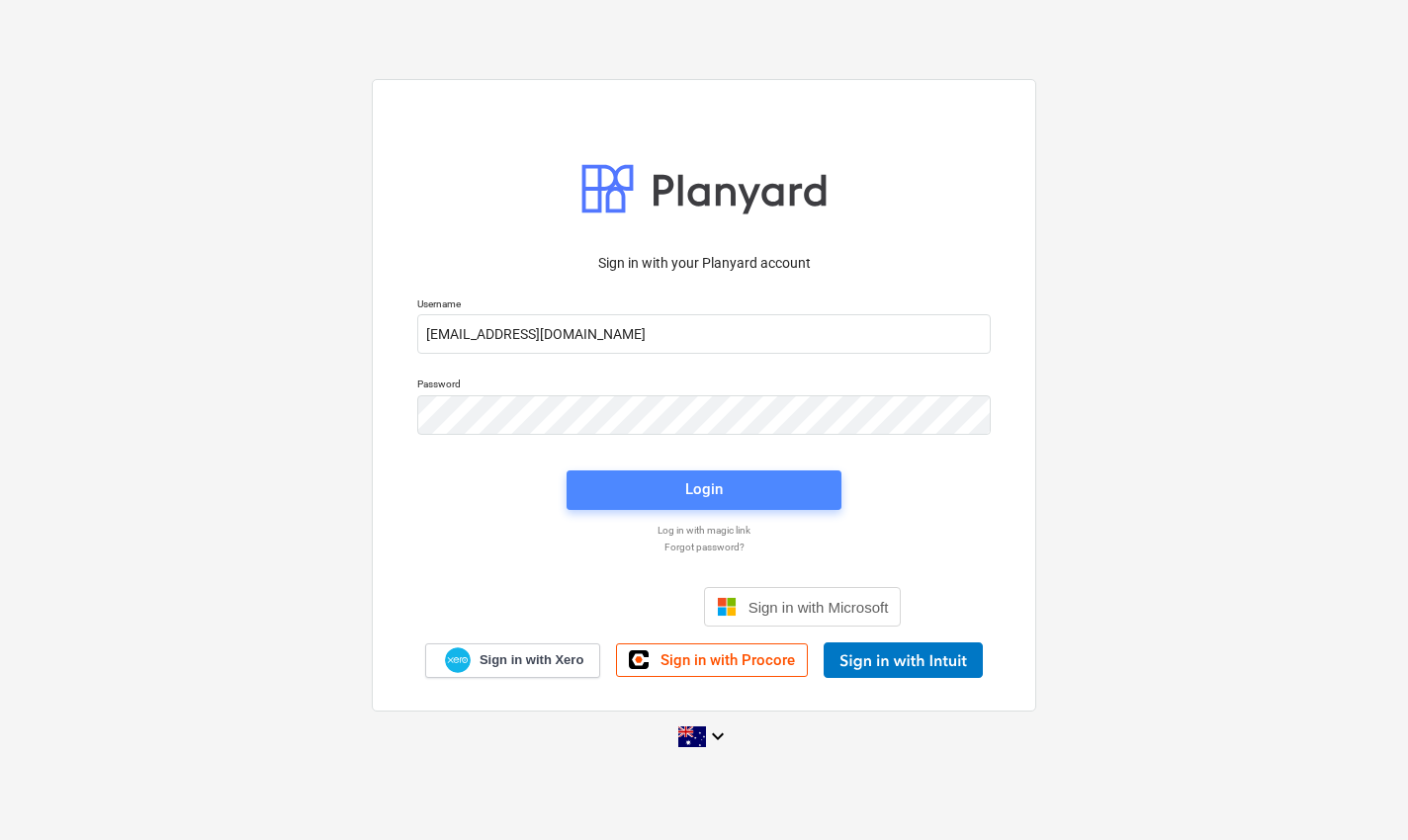 click on "Login" at bounding box center (704, 489) 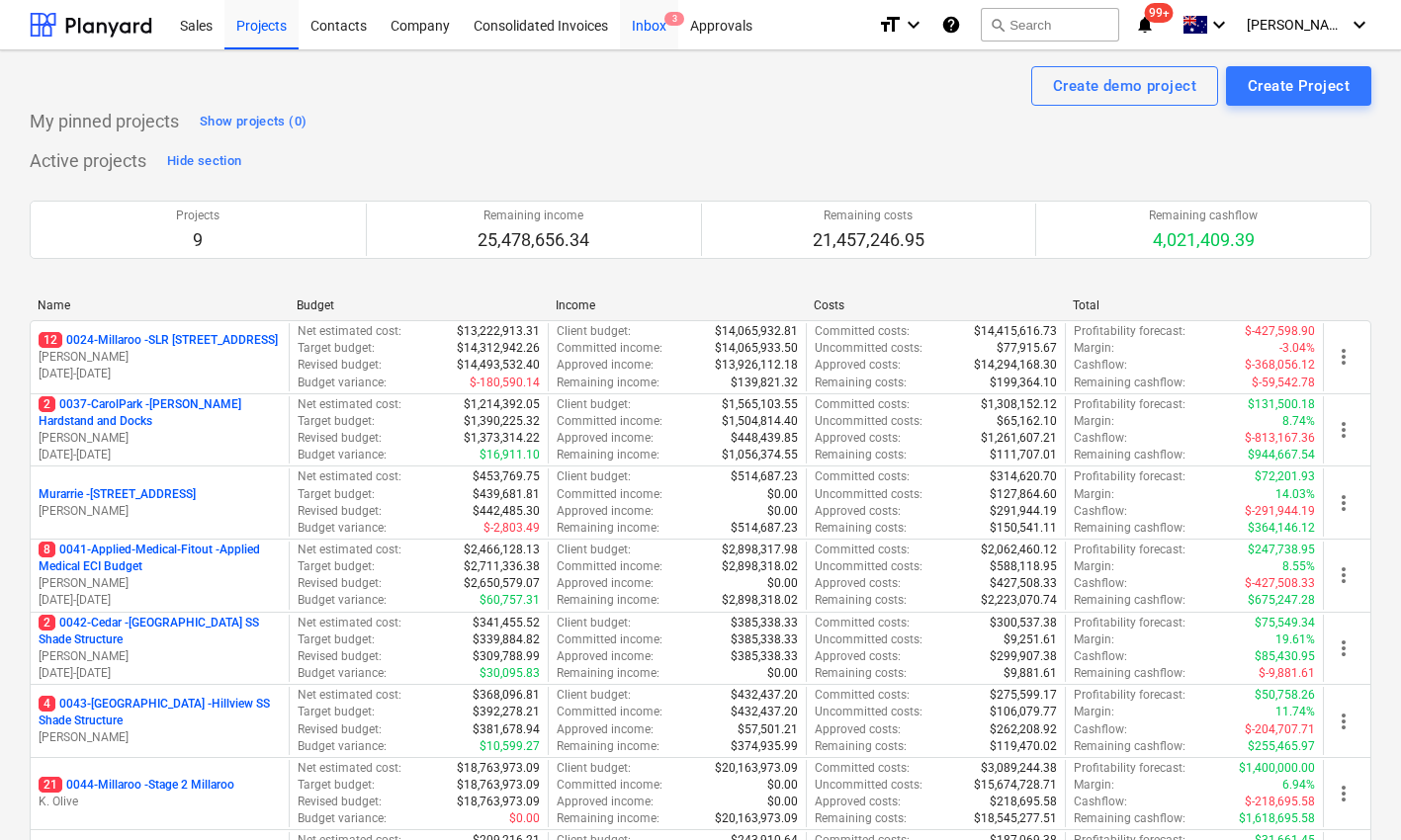 click on "Inbox 3" at bounding box center [649, 24] 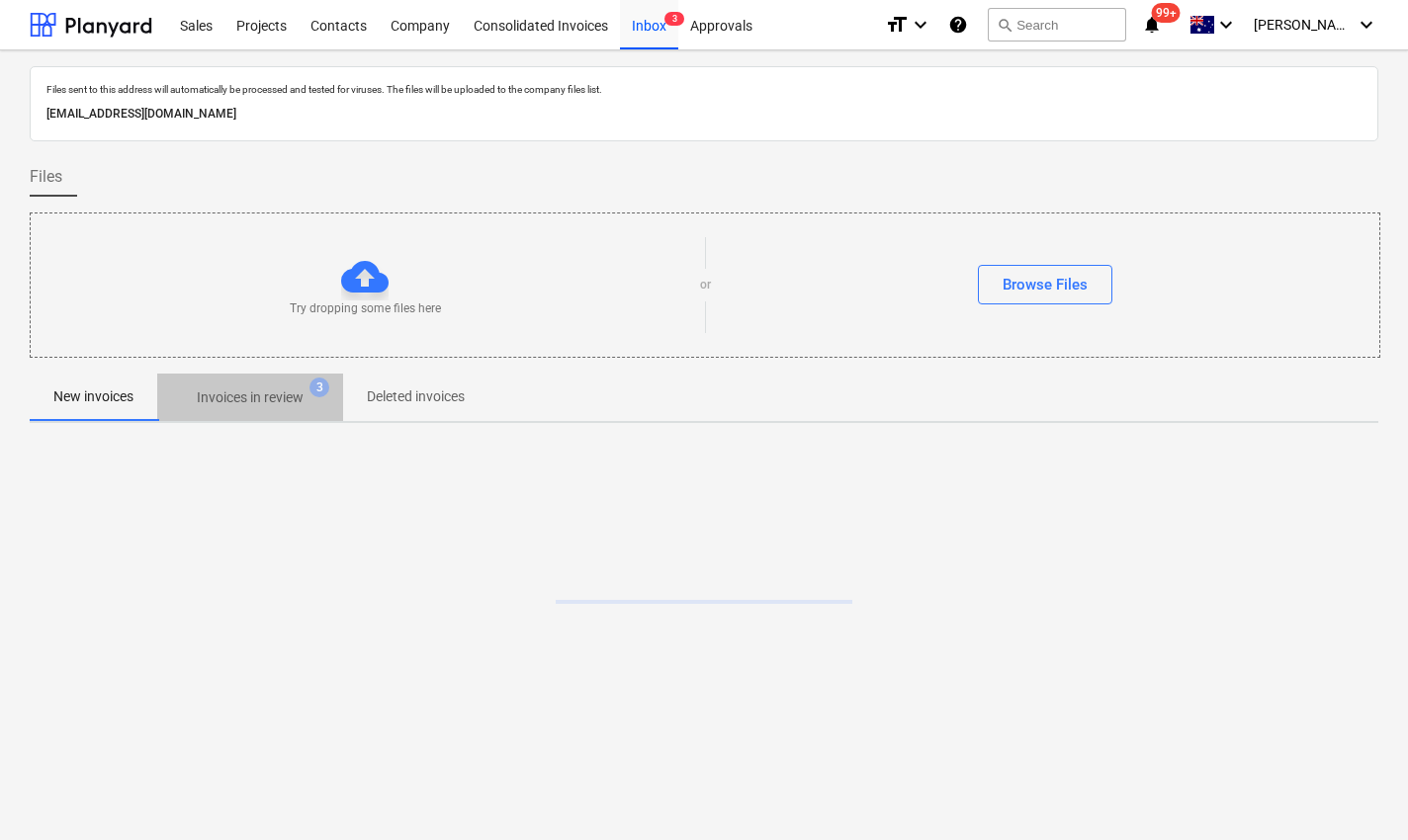 click on "Invoices in review 3" at bounding box center (250, 397) 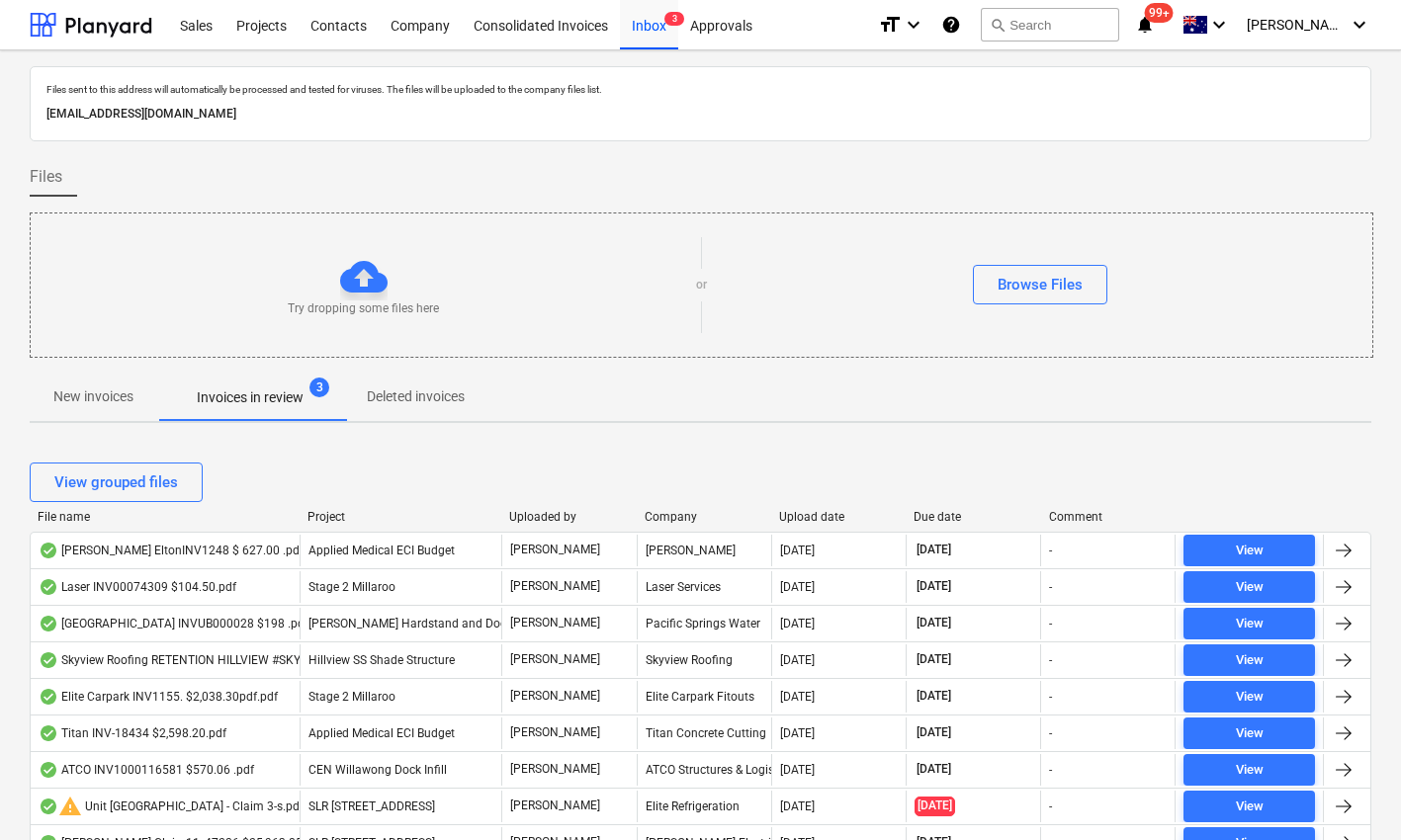 click on "Due date" at bounding box center [973, 517] 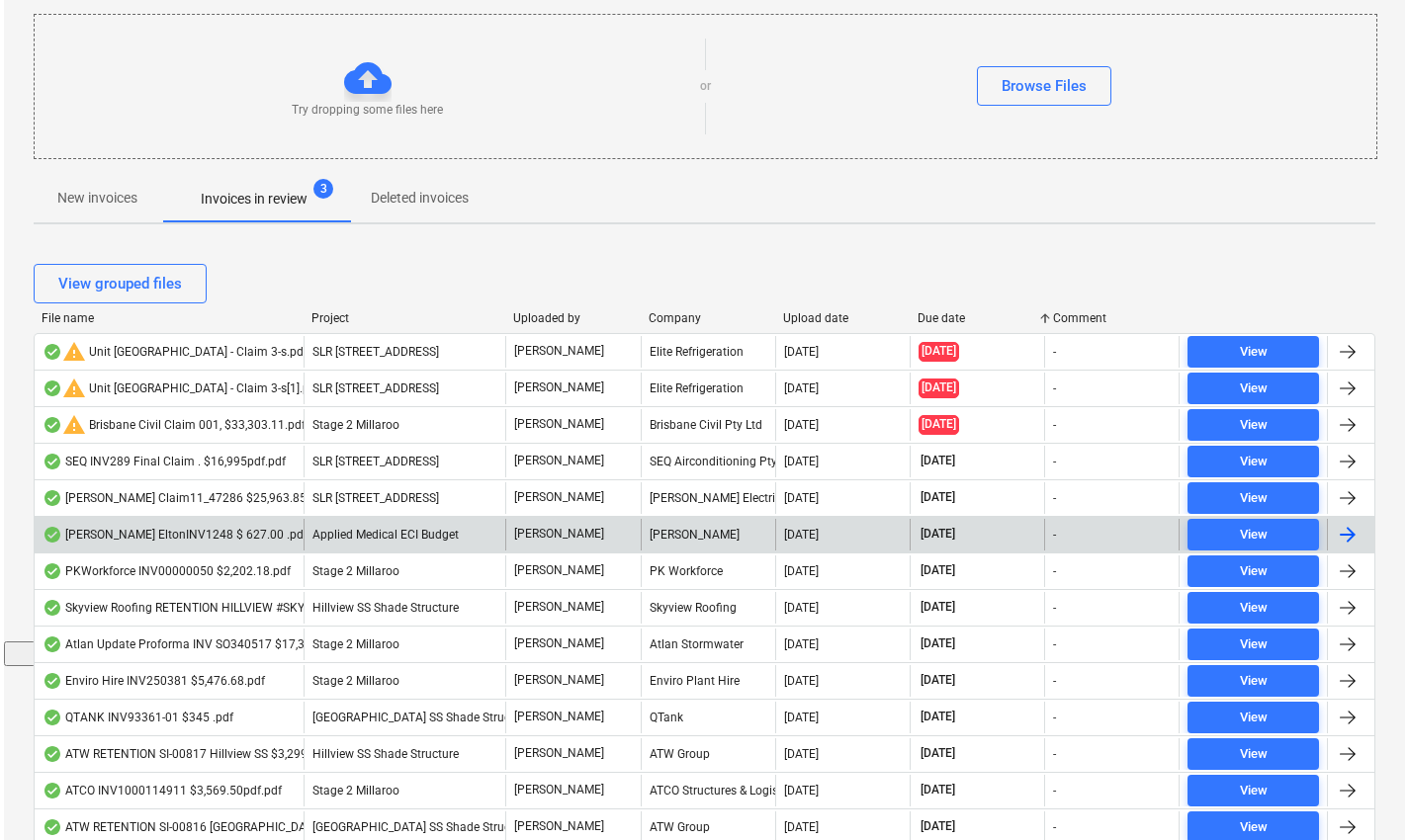 scroll, scrollTop: 0, scrollLeft: 0, axis: both 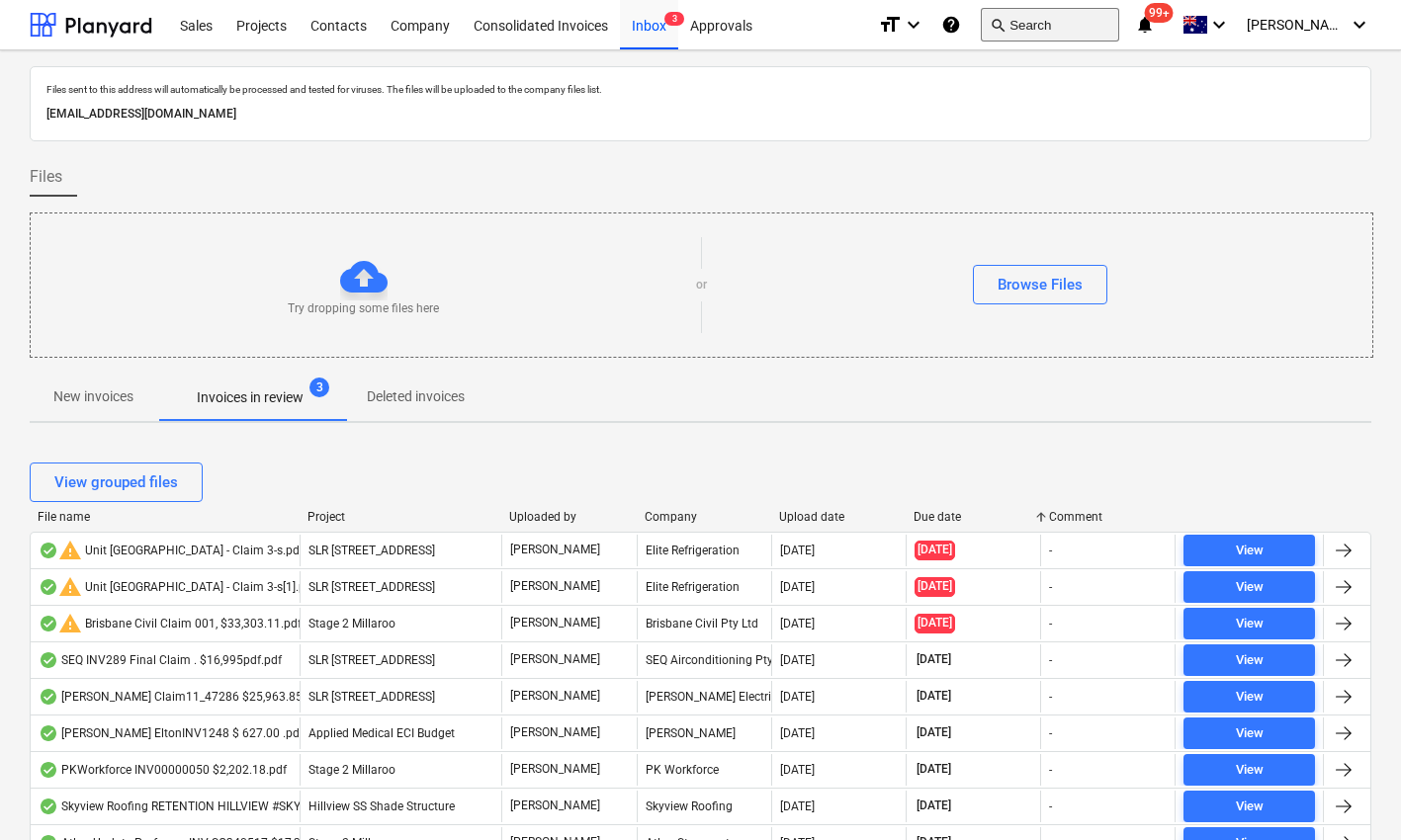 click on "search Search" at bounding box center (1050, 25) 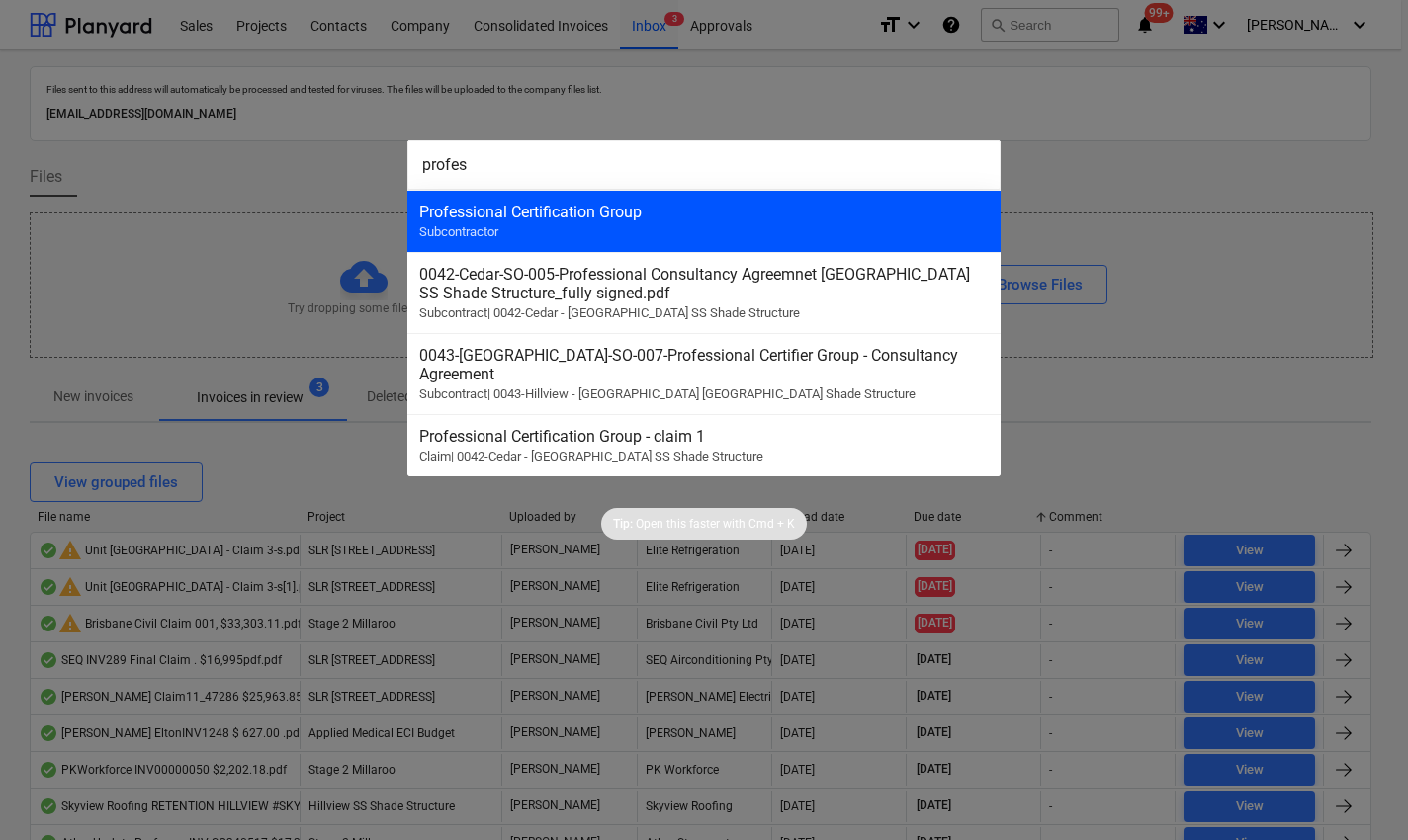 type on "profes" 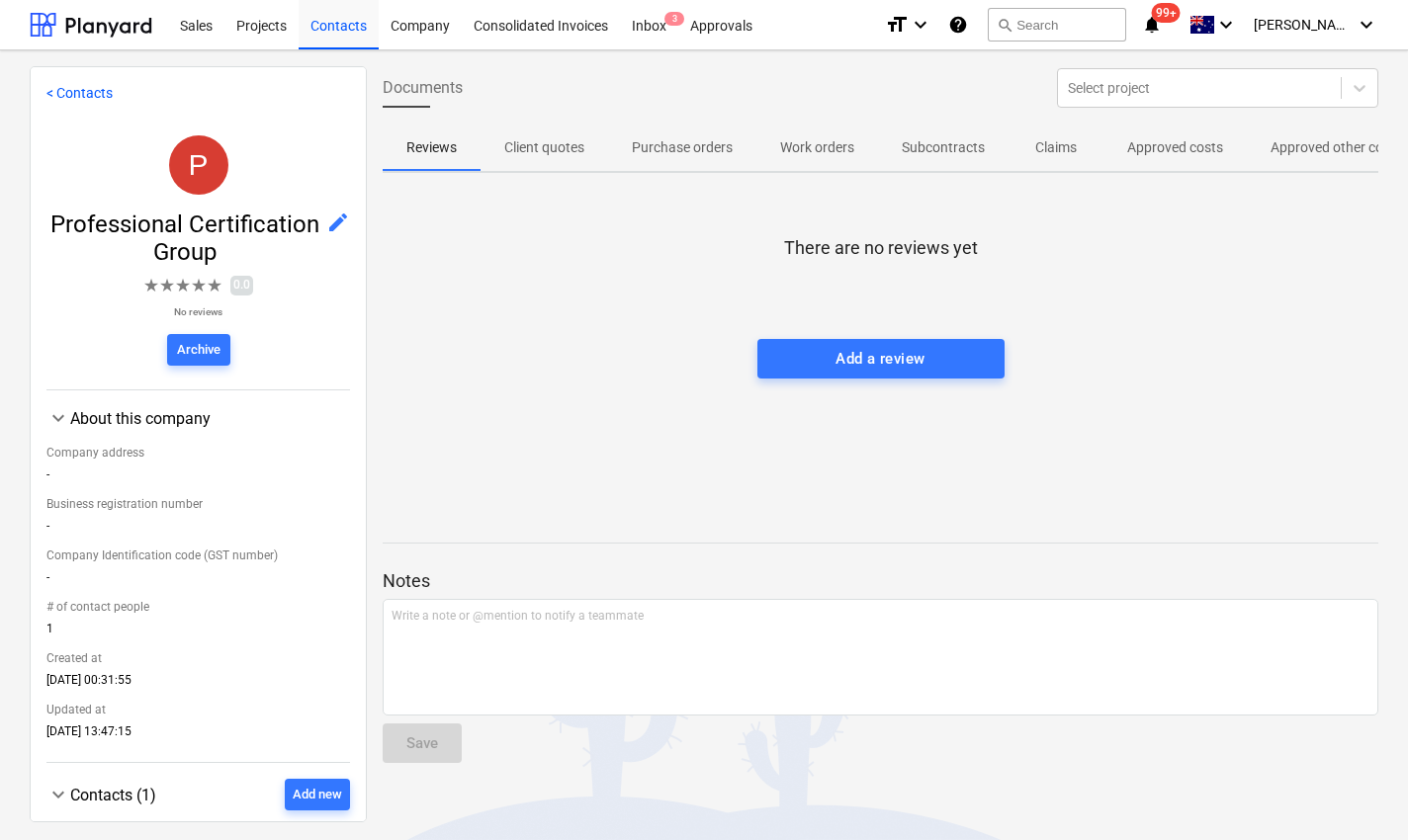 click on "Approved other costs" at bounding box center (1336, 147) 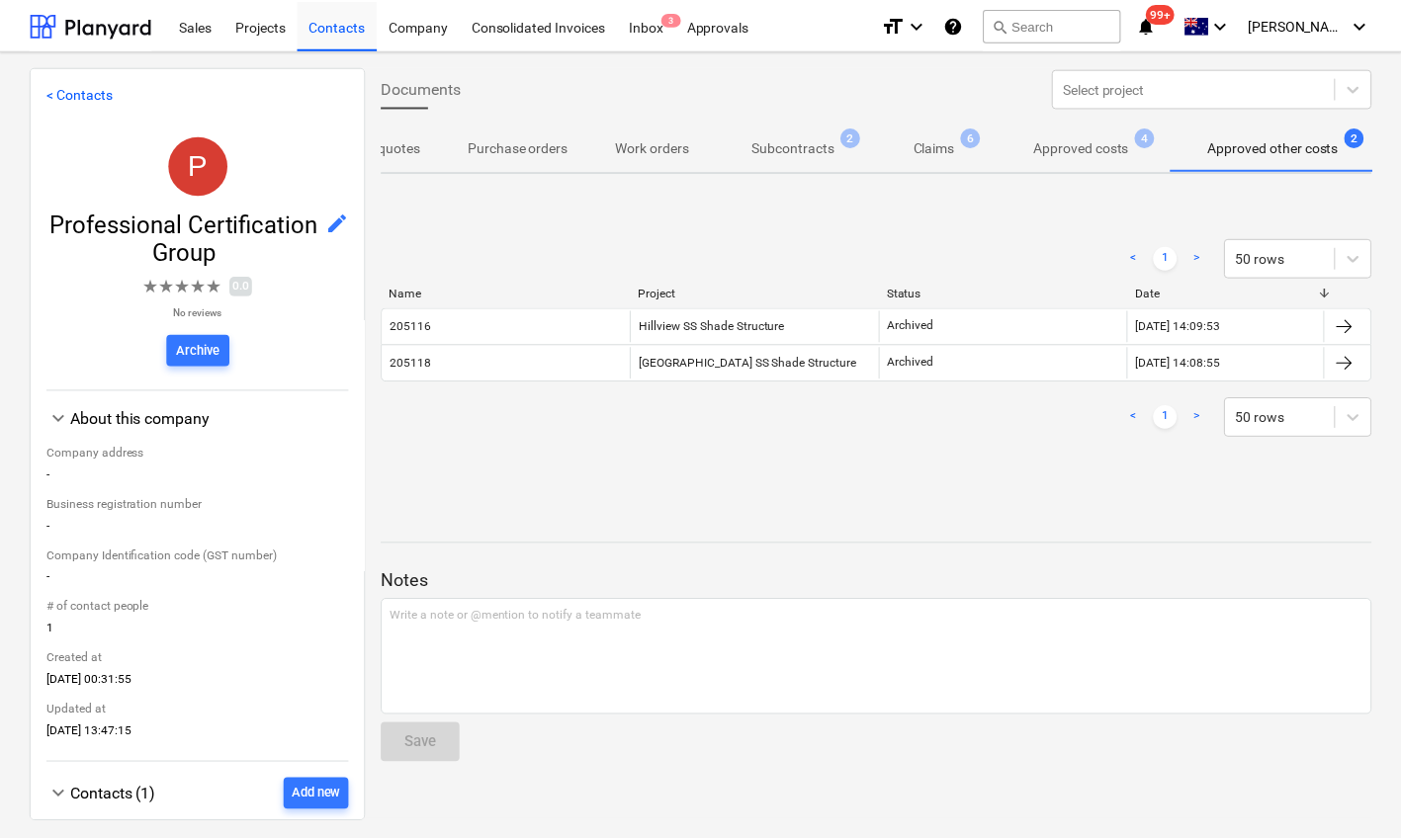 scroll, scrollTop: 0, scrollLeft: 177, axis: horizontal 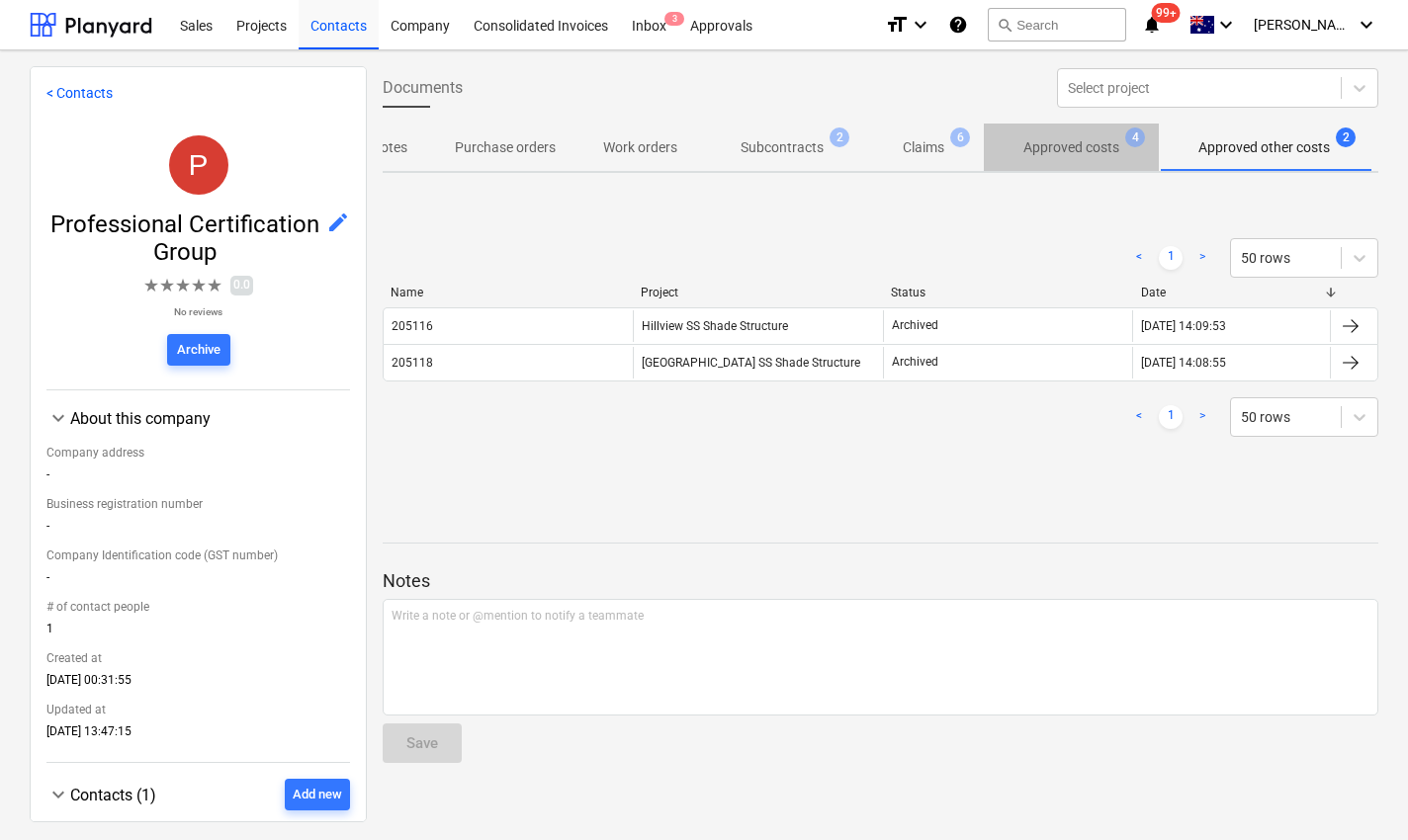 click on "Approved costs" at bounding box center (1071, 147) 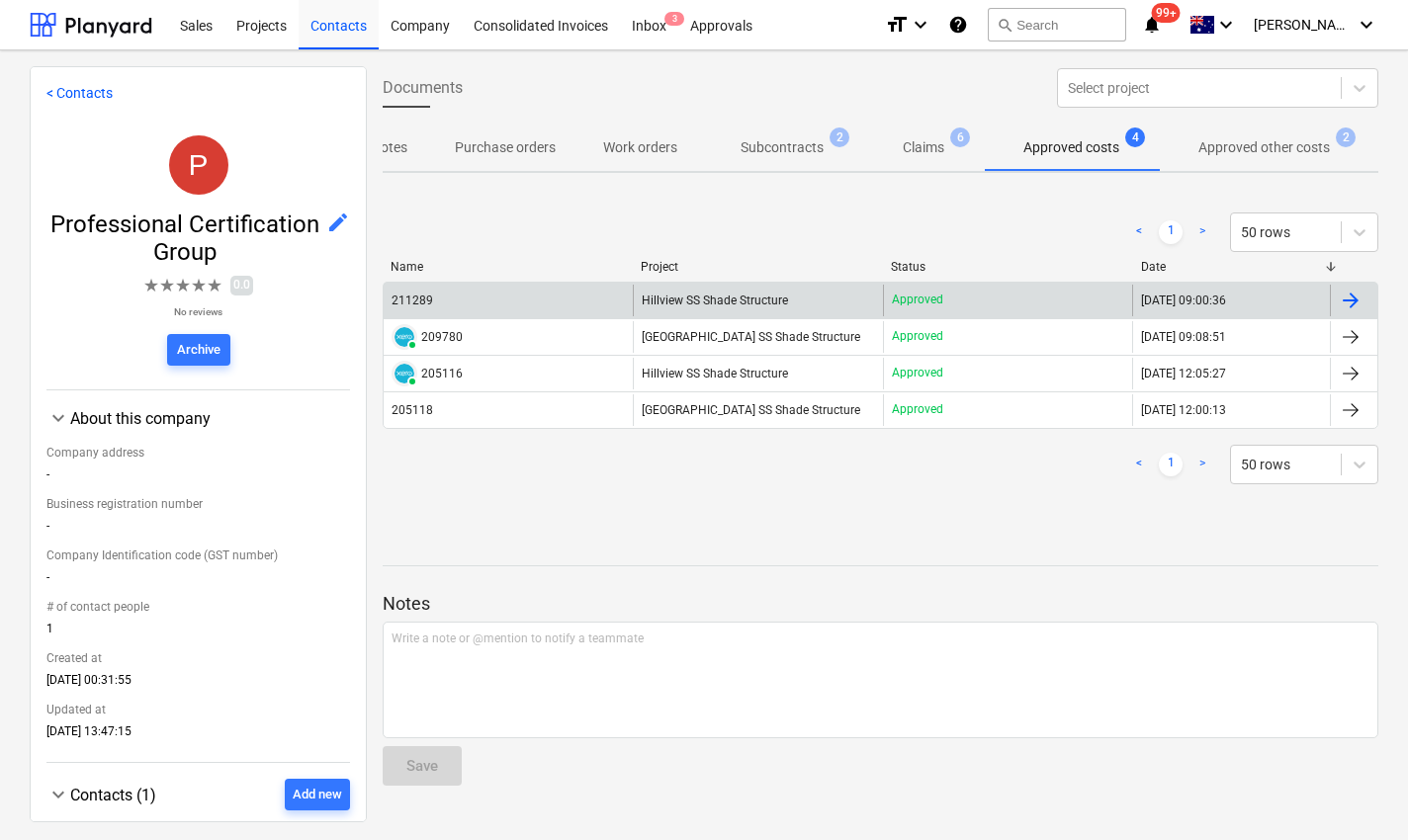 click on "211289" at bounding box center (508, 300) 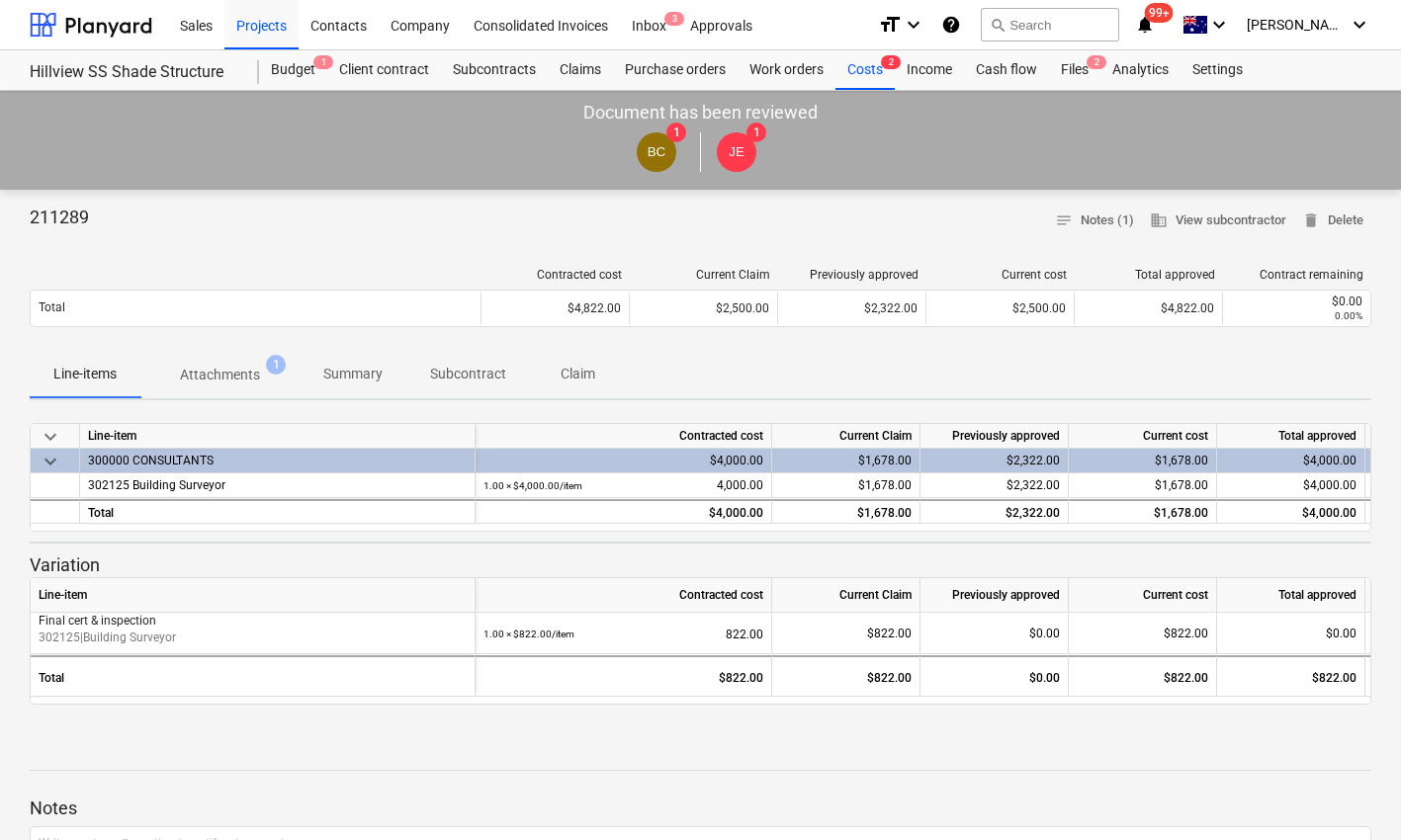 click on "Attachments" at bounding box center [219, 375] 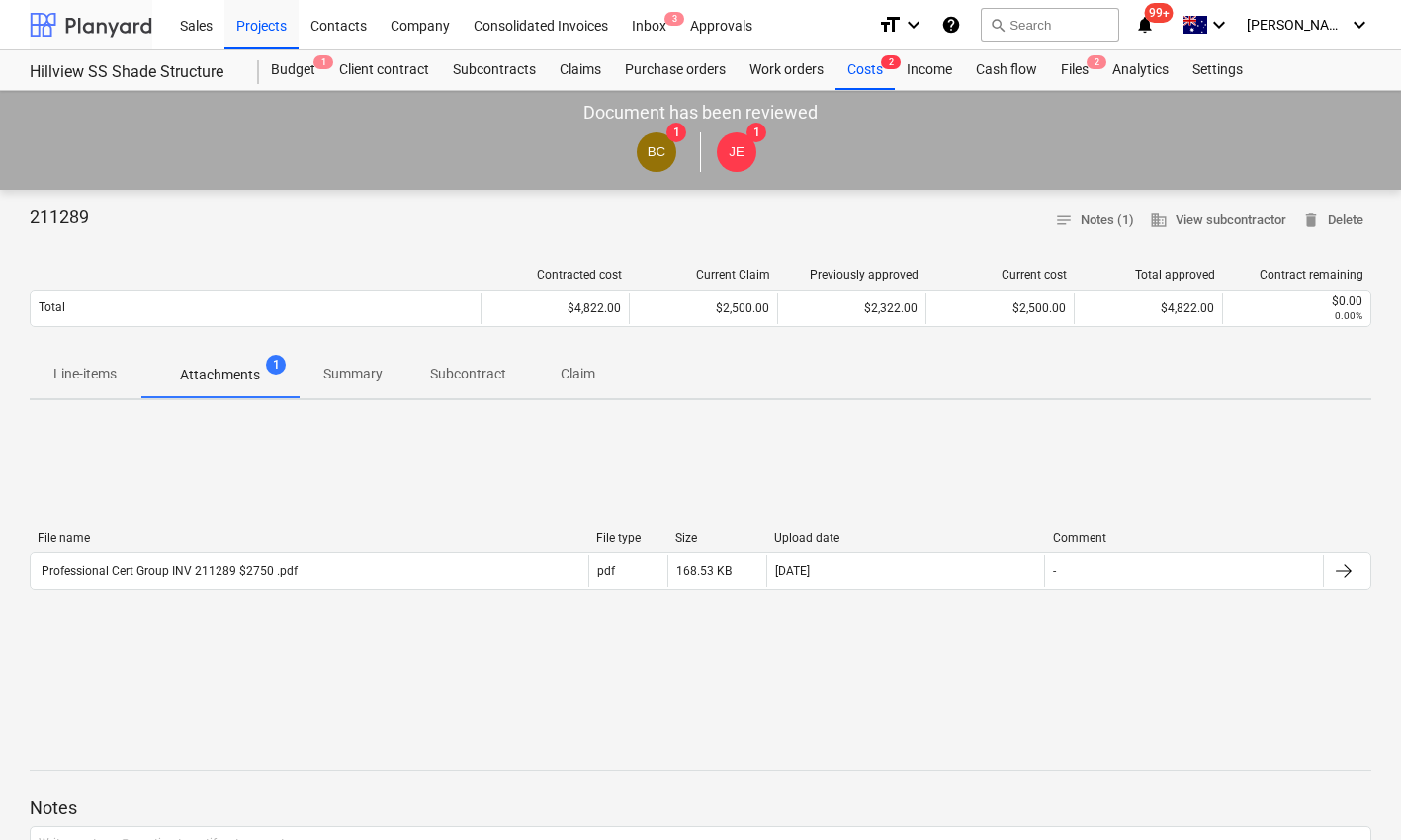 click at bounding box center [91, 25] 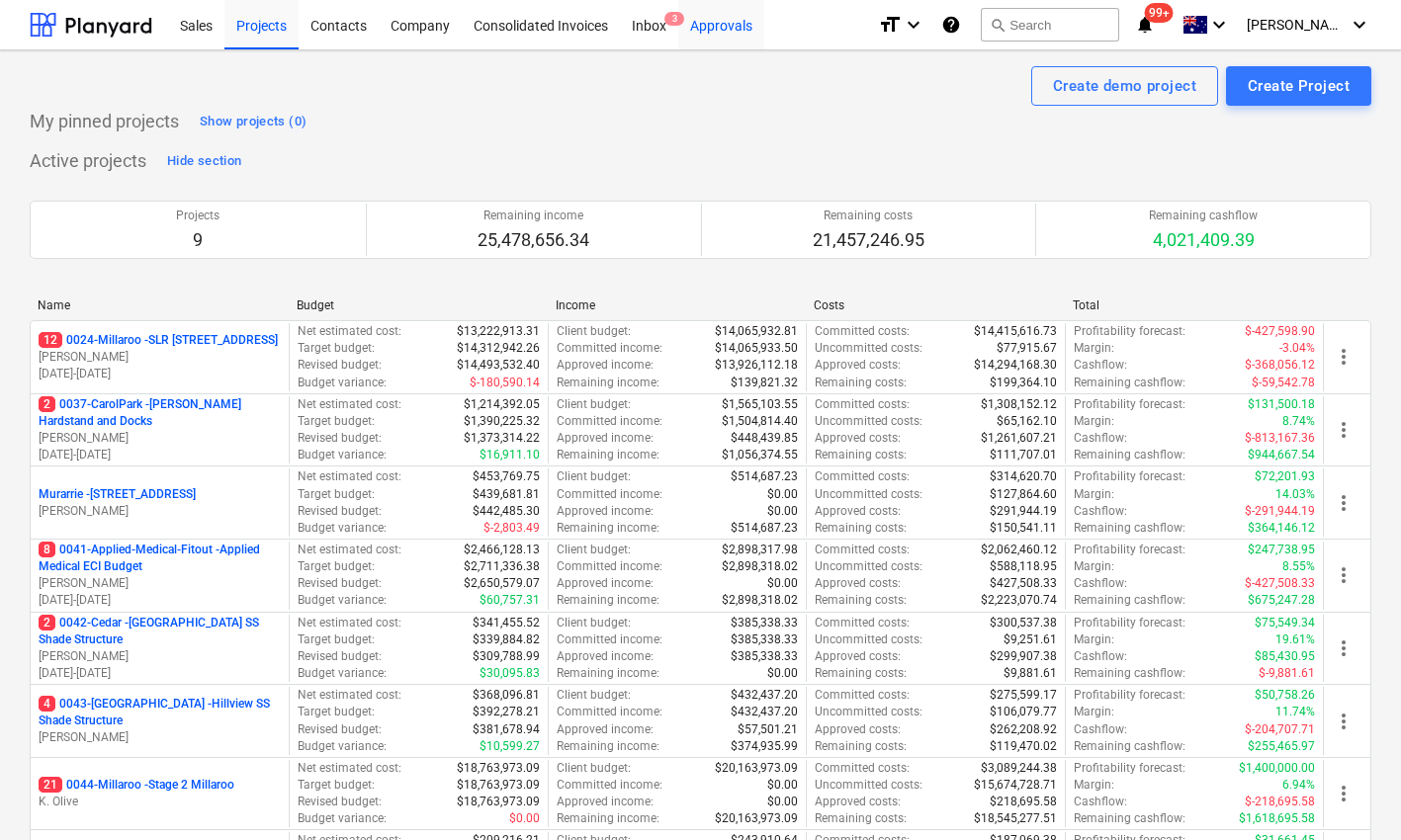 click on "Approvals" at bounding box center (721, 24) 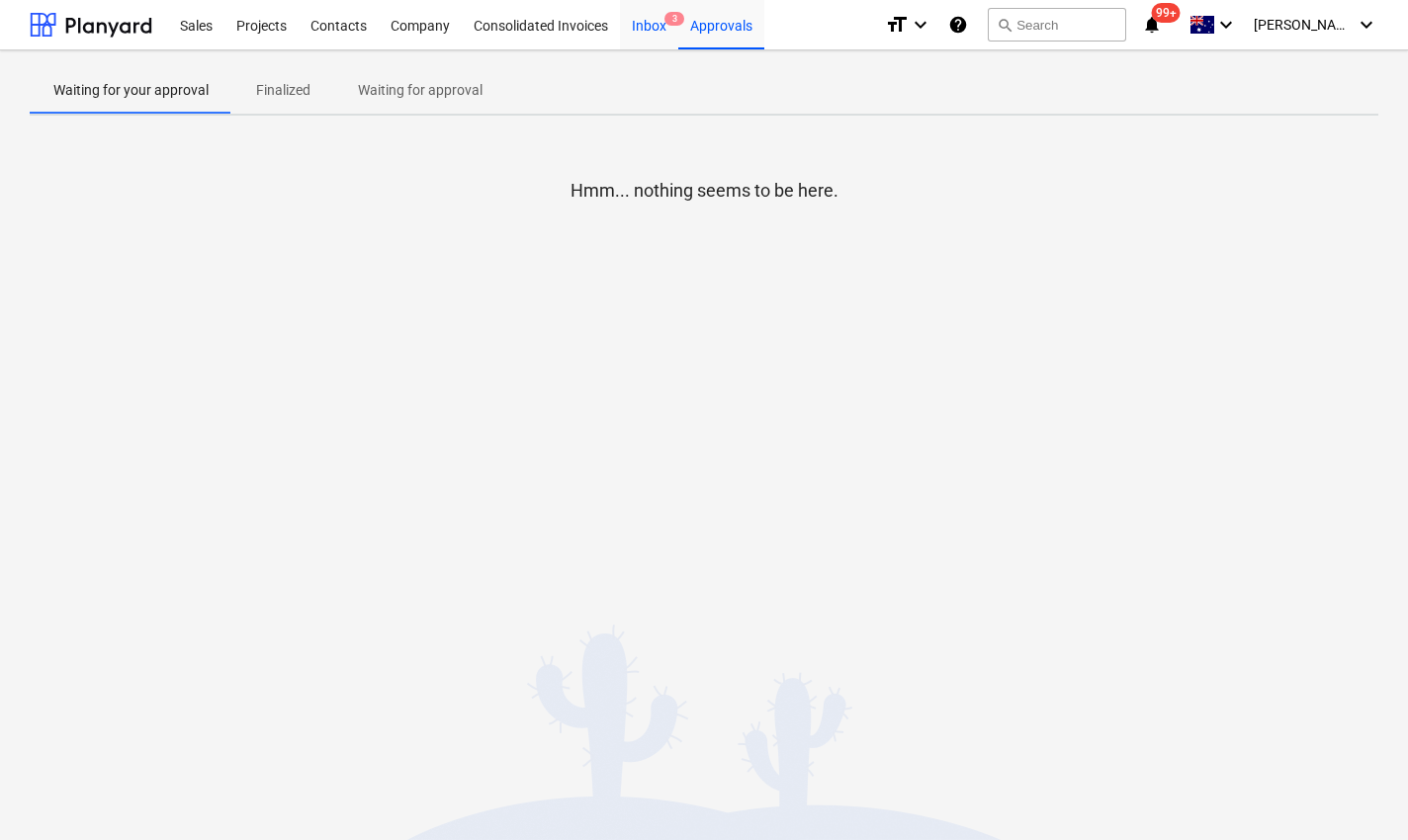 click on "Inbox 3" at bounding box center (649, 24) 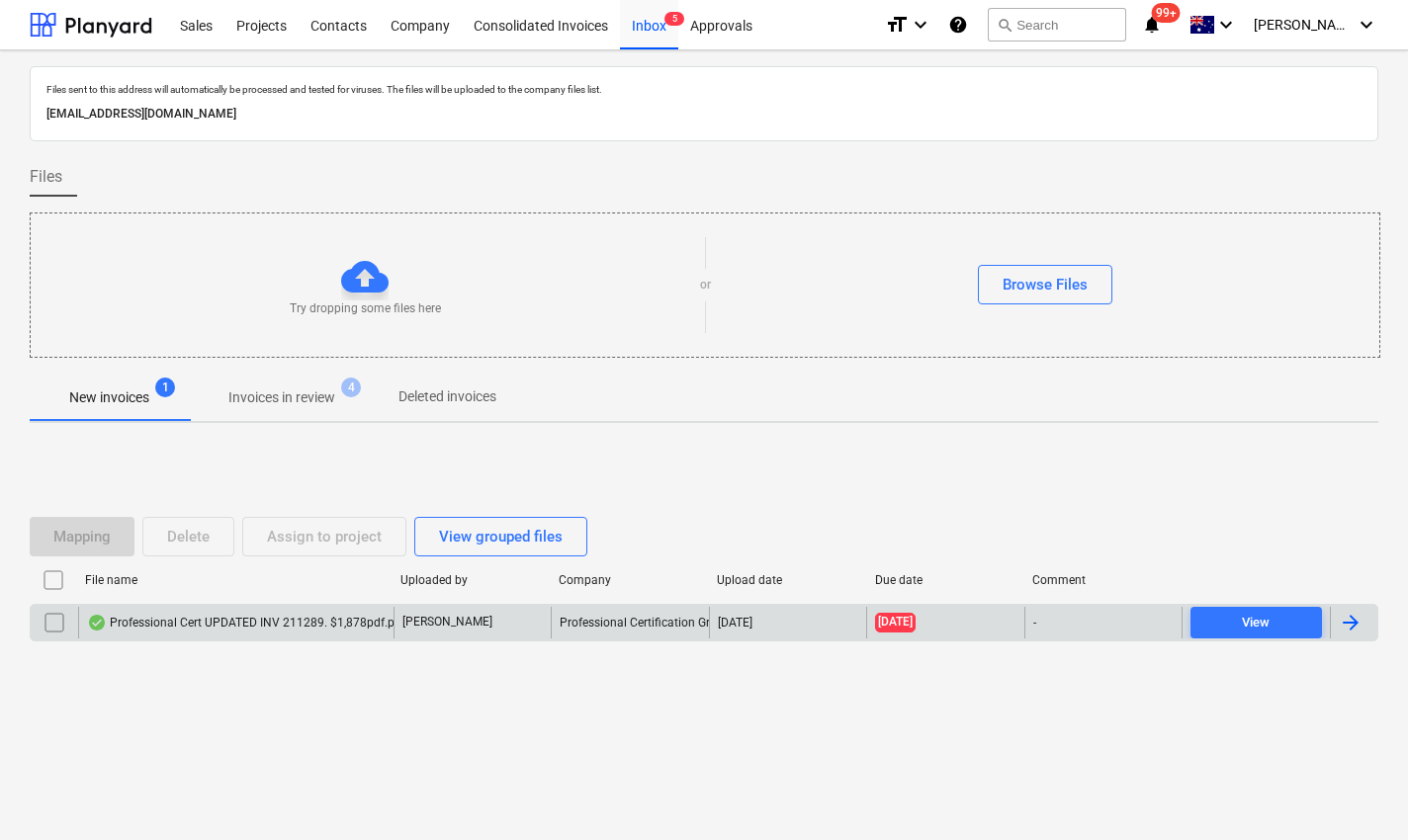 click on "Professional Cert UPDATED INV 211289. $1,878pdf.pdf" at bounding box center [246, 623] 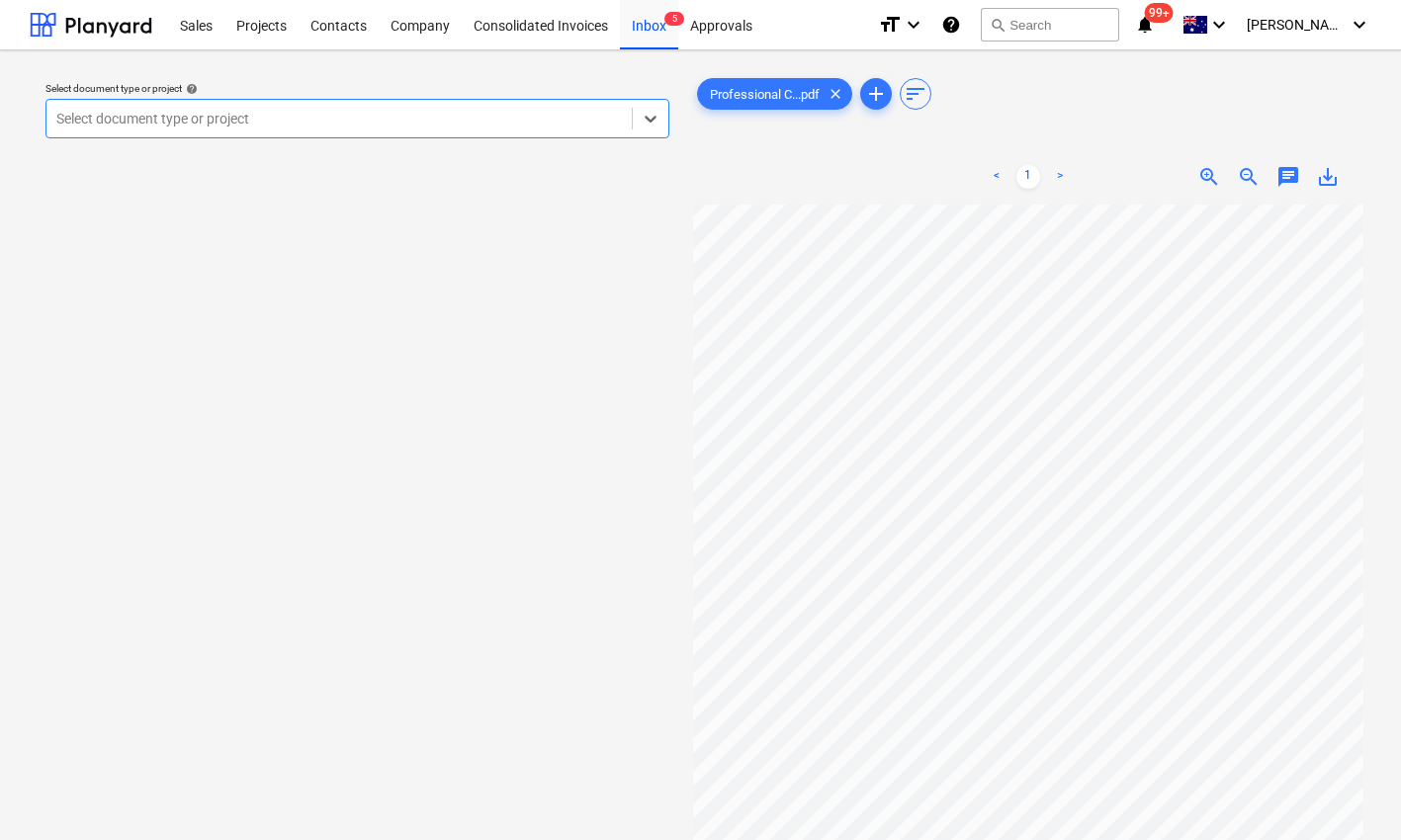 scroll, scrollTop: 270, scrollLeft: 0, axis: vertical 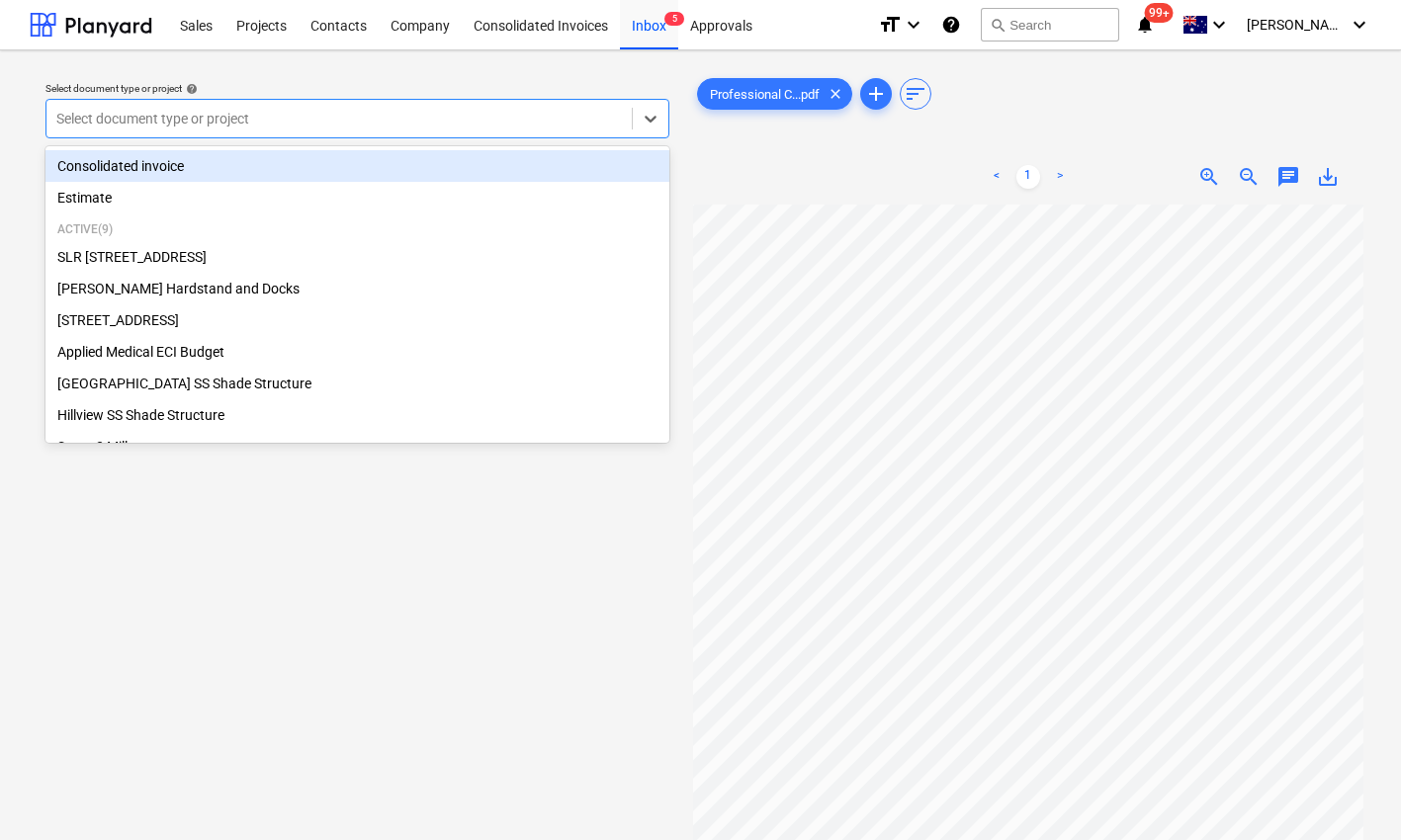 click at bounding box center (339, 119) 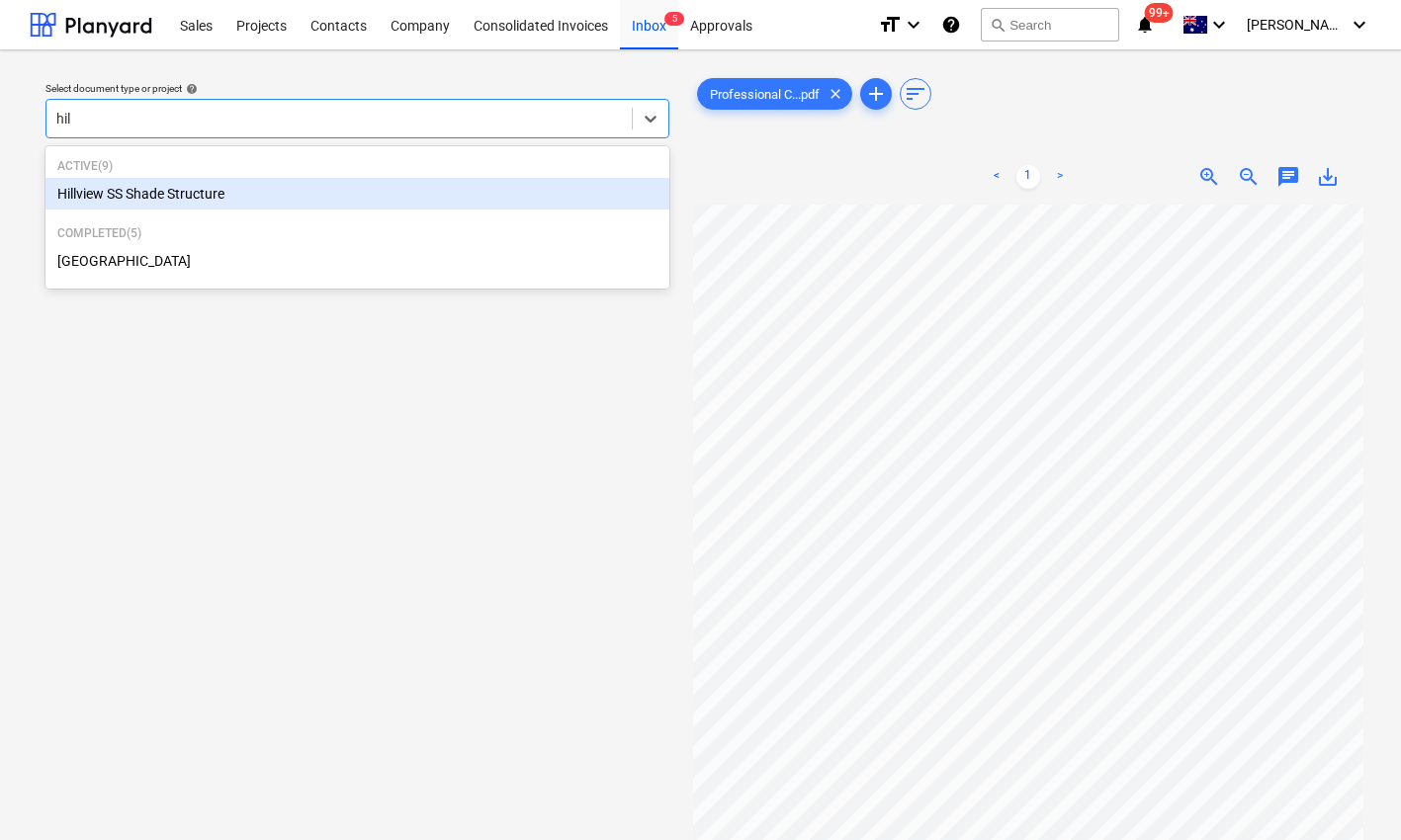 type on "hill" 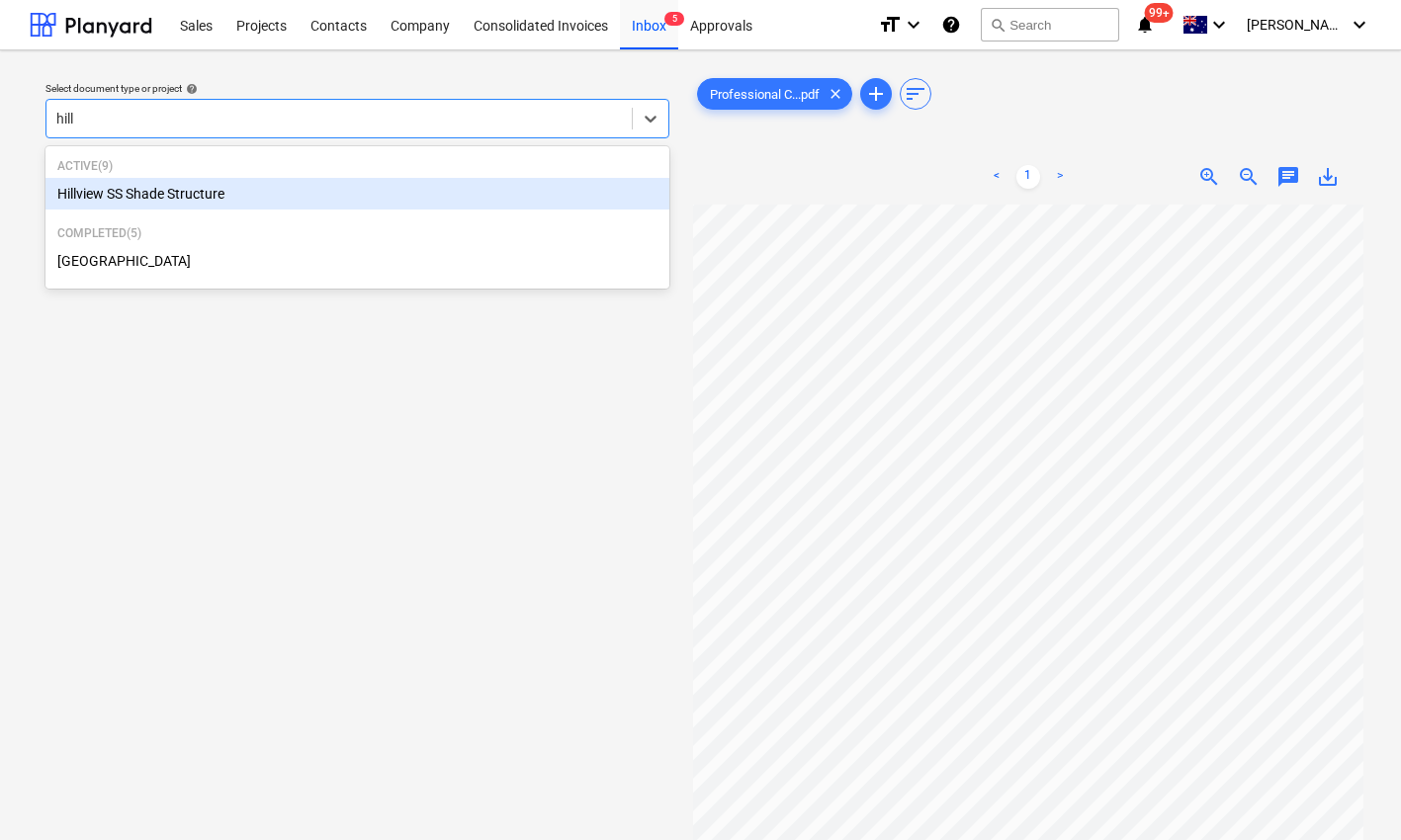 click on "Hillview SS Shade Structure" at bounding box center (357, 194) 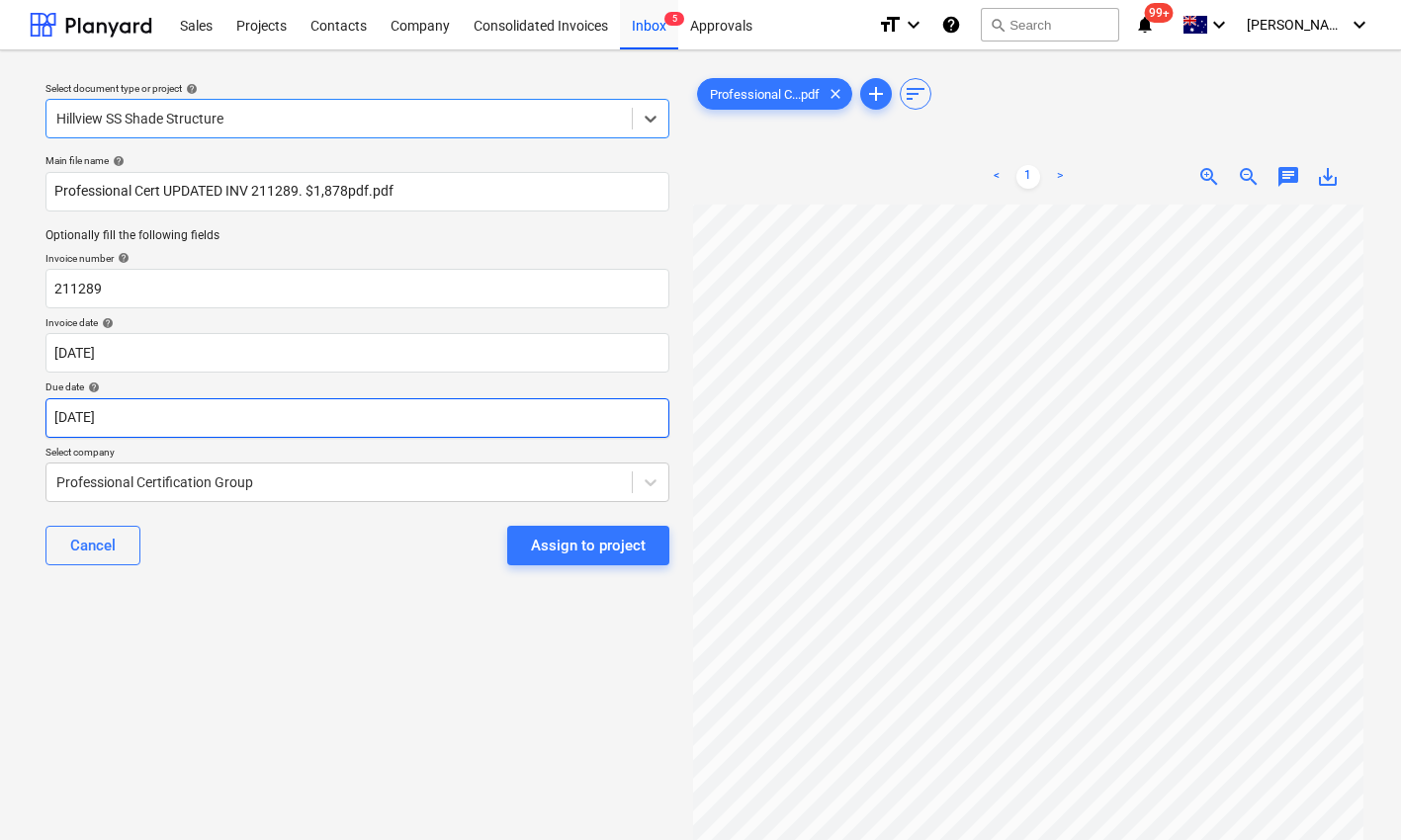 click on "Sales Projects Contacts Company Consolidated Invoices Inbox 5 Approvals format_size keyboard_arrow_down help search Search notifications 99+ keyboard_arrow_down [PERSON_NAME] keyboard_arrow_down Select document type or project help option Hillview SS Shade Structure, selected.   Select is focused ,type to refine list, press Down to open the menu,  Hillview SS Shade Structure Main file name help Professional Cert UPDATED INV 211289. $1,878pdf.pdf Optionally fill the following fields Invoice number help 211289 Invoice date help [DATE] 22.07.2025 Press the down arrow key to interact with the calendar and
select a date. Press the question mark key to get the keyboard shortcuts for changing dates. Due date help [DATE] 22.07.2025 Press the down arrow key to interact with the calendar and
select a date. Press the question mark key to get the keyboard shortcuts for changing dates. Select company Professional Certification Group   Cancel Assign to project Professional C...pdf clear add sort < 1 > chat 0" at bounding box center (700, 420) 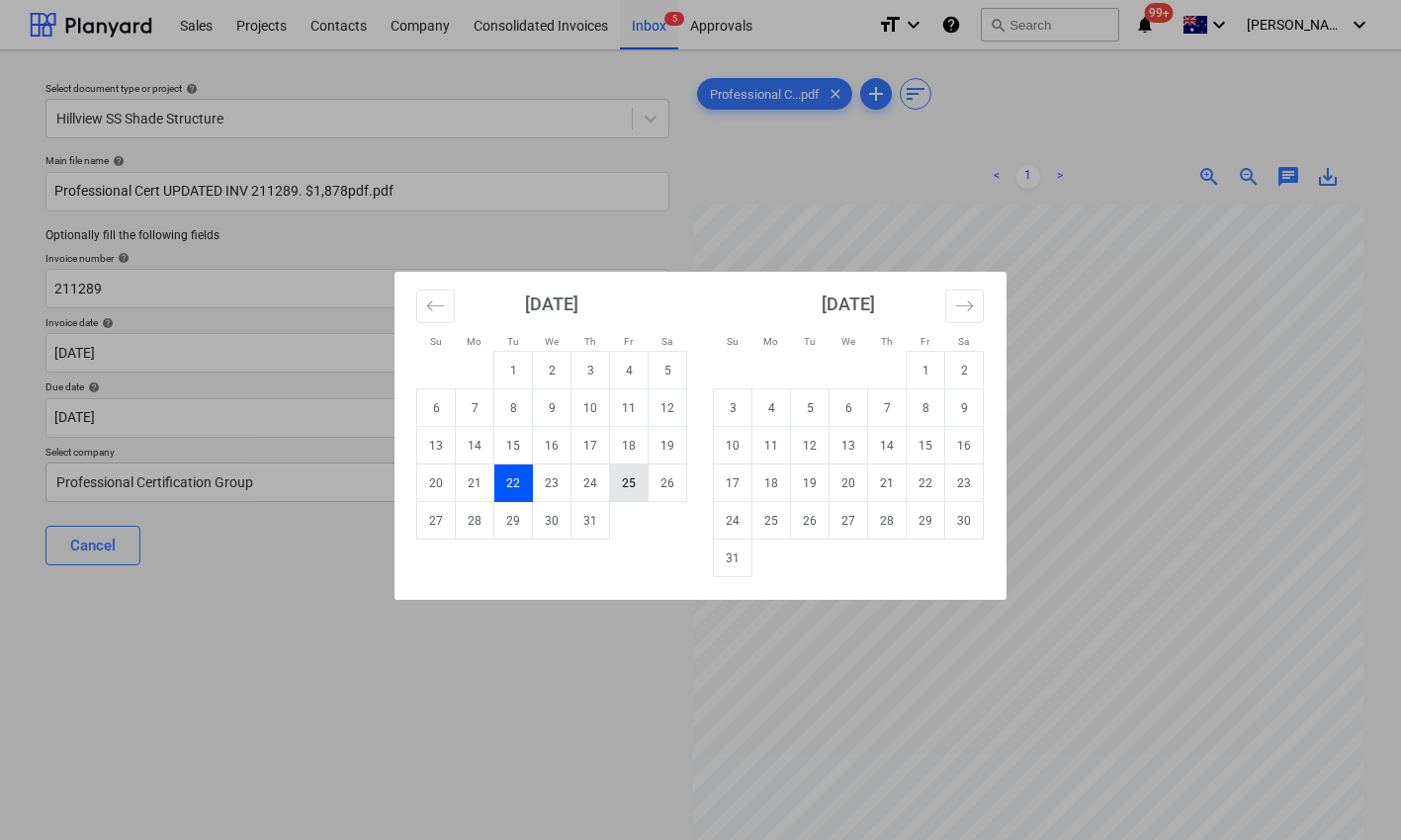 click on "25" at bounding box center (629, 483) 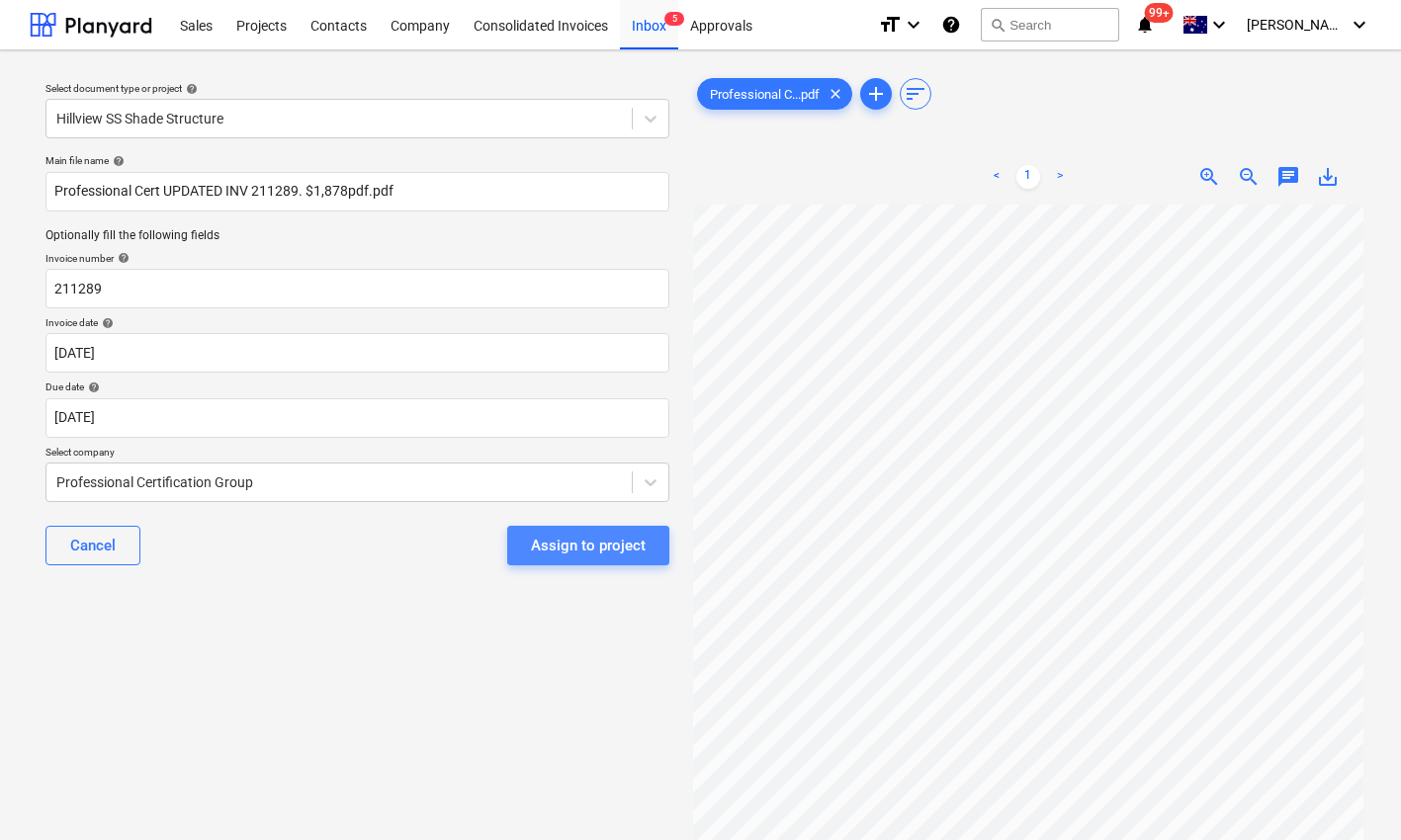 click on "Assign to project" at bounding box center [588, 546] 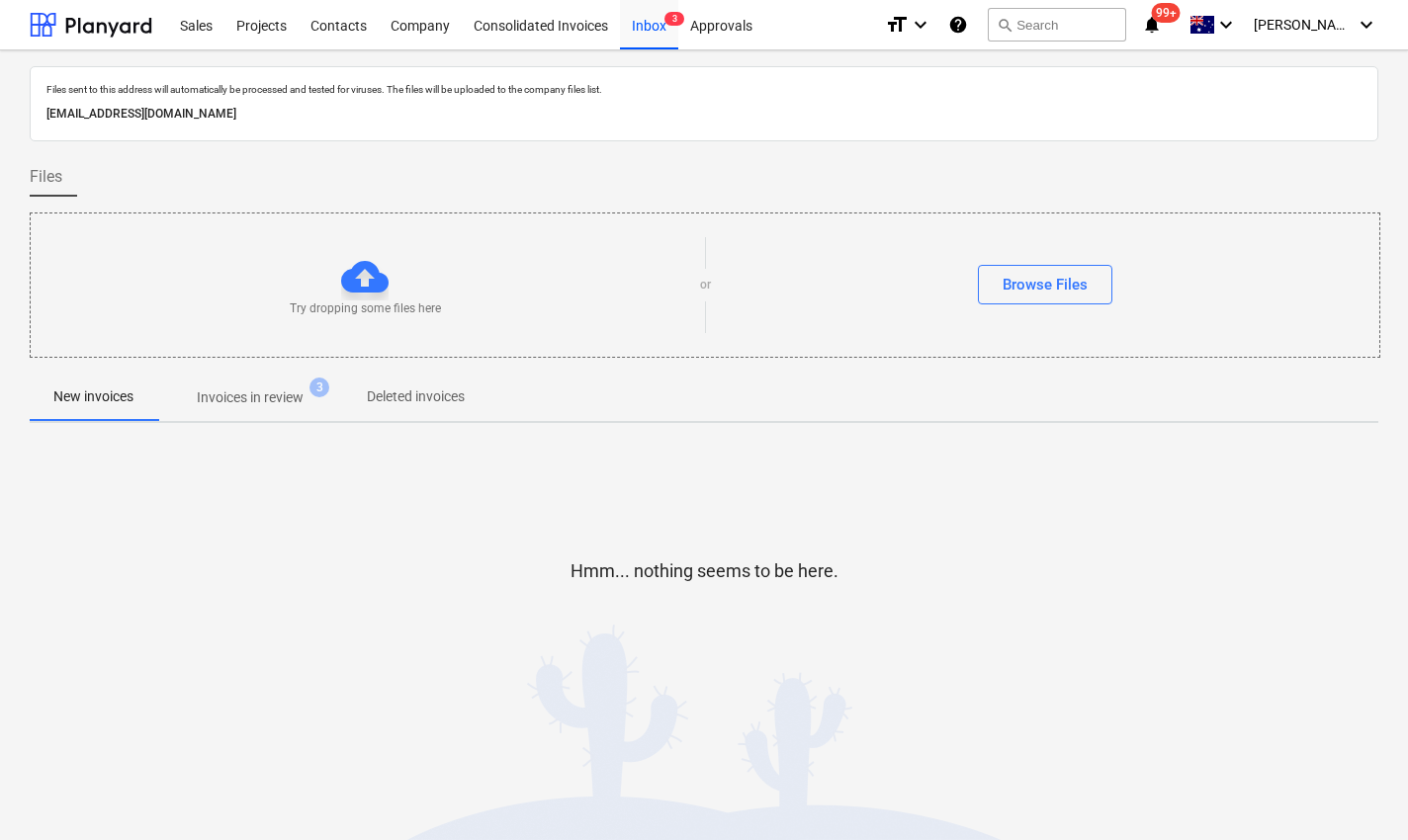click on "Invoices in review" at bounding box center (250, 397) 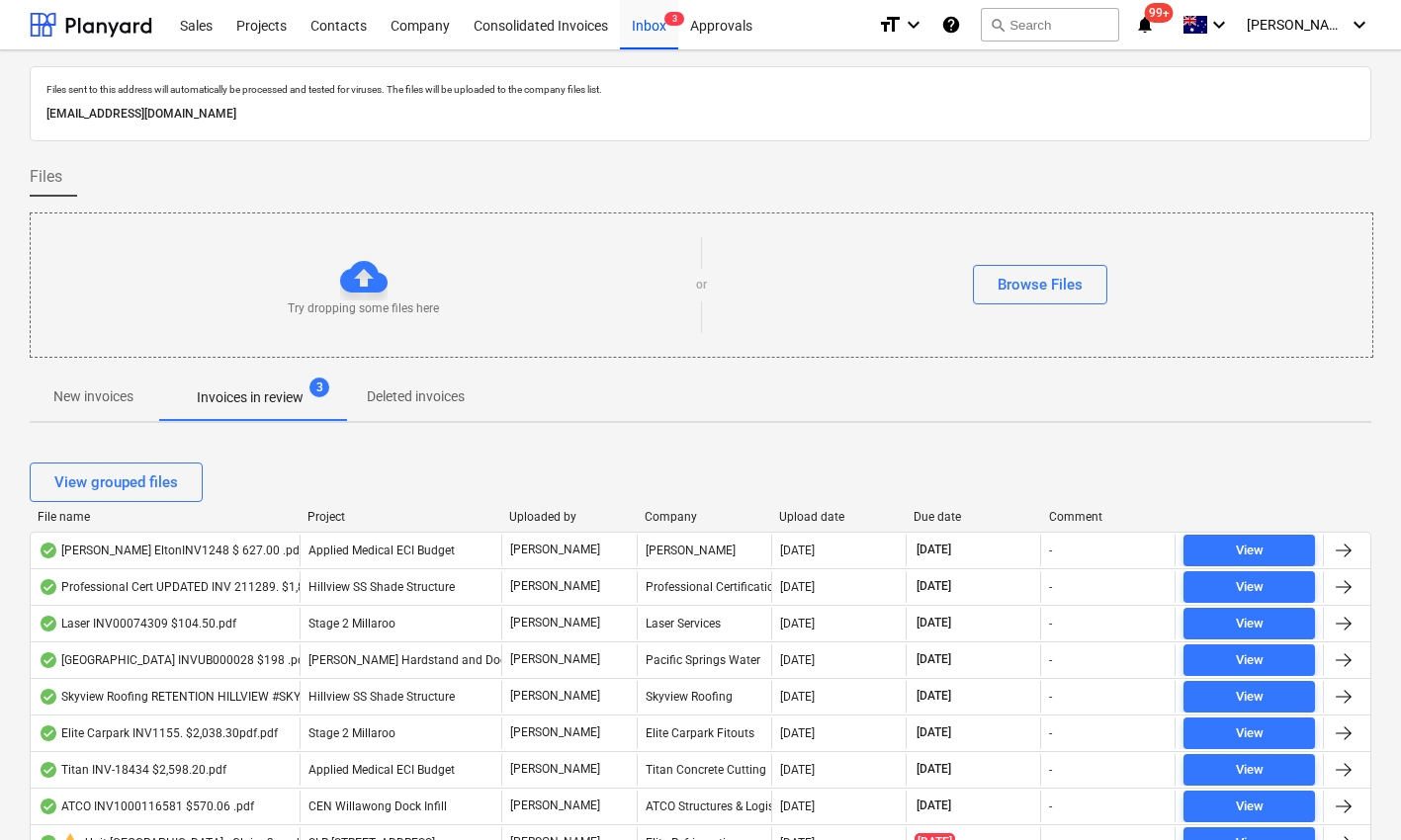click on "Due date" at bounding box center (973, 517) 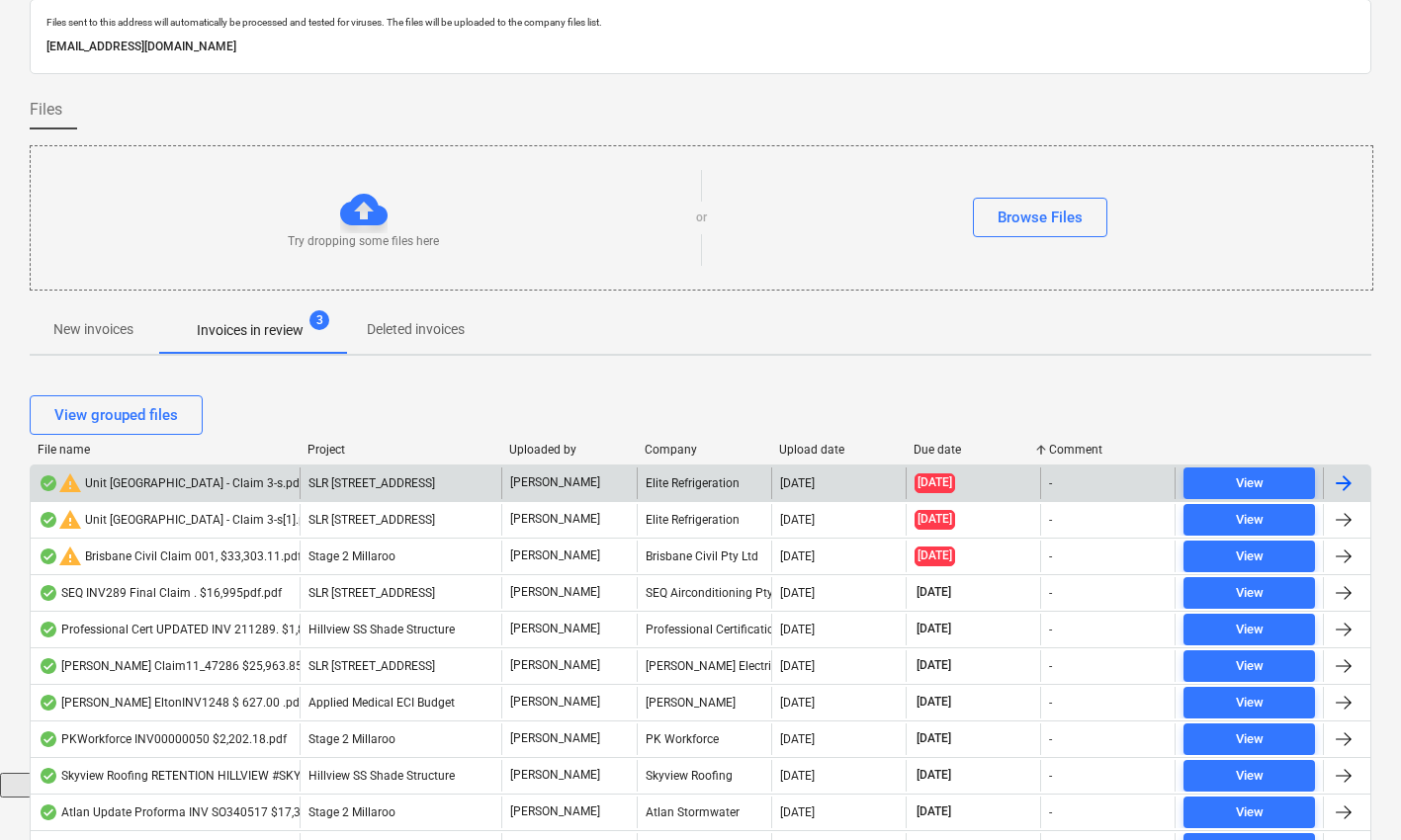 scroll, scrollTop: 85, scrollLeft: 0, axis: vertical 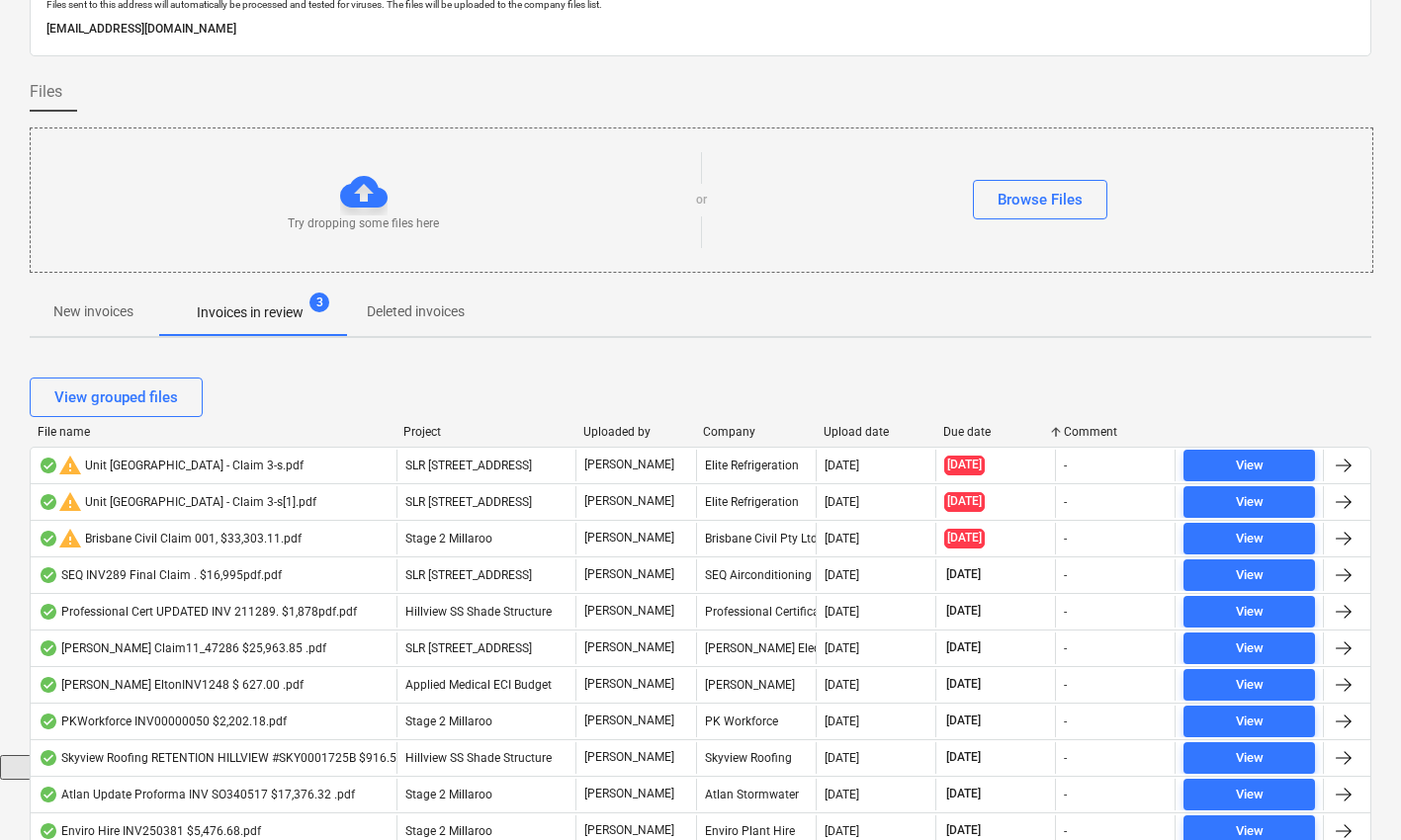 drag, startPoint x: 301, startPoint y: 435, endPoint x: 399, endPoint y: 436, distance: 98.005 